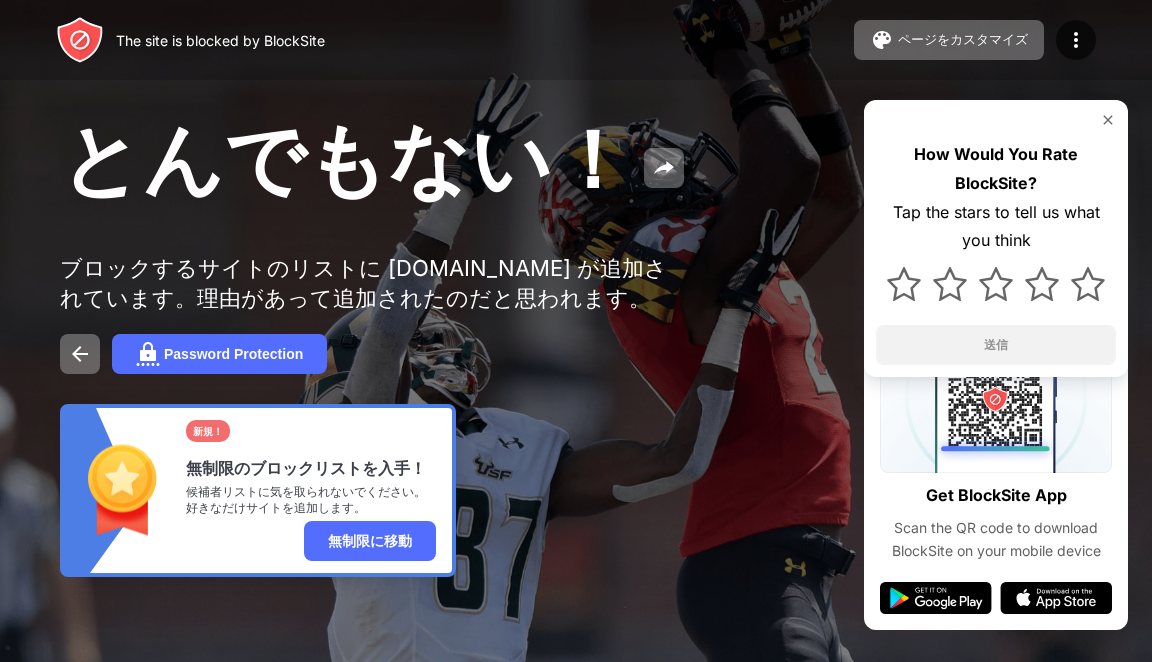 scroll, scrollTop: 0, scrollLeft: 0, axis: both 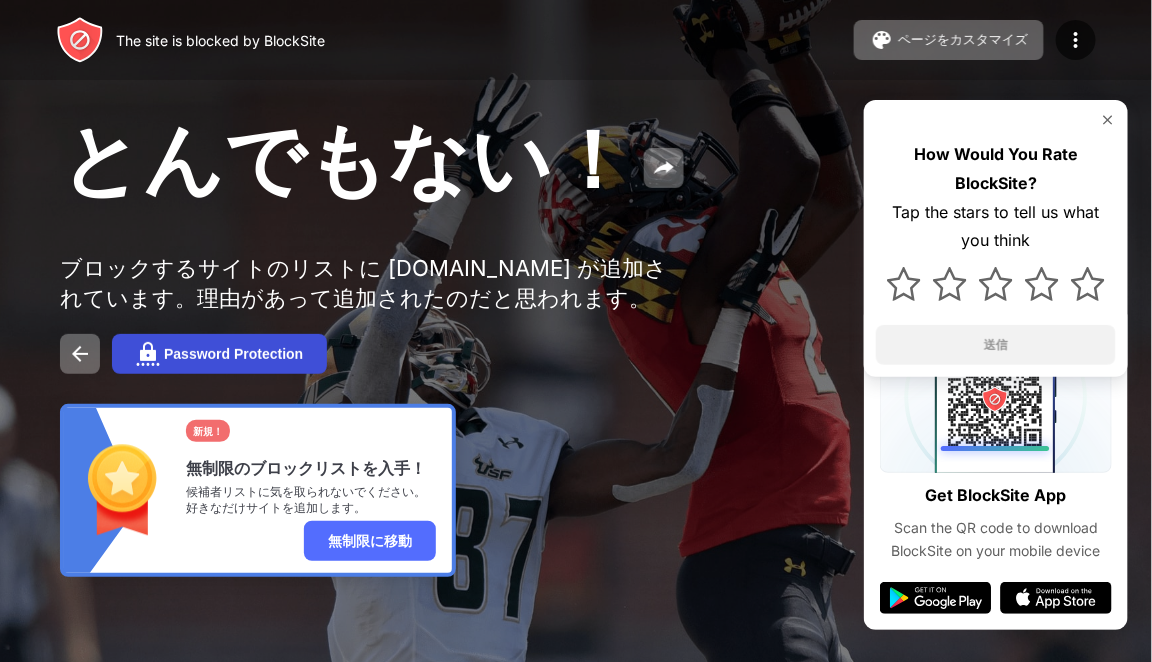 click on "Password Protection" at bounding box center [233, 354] 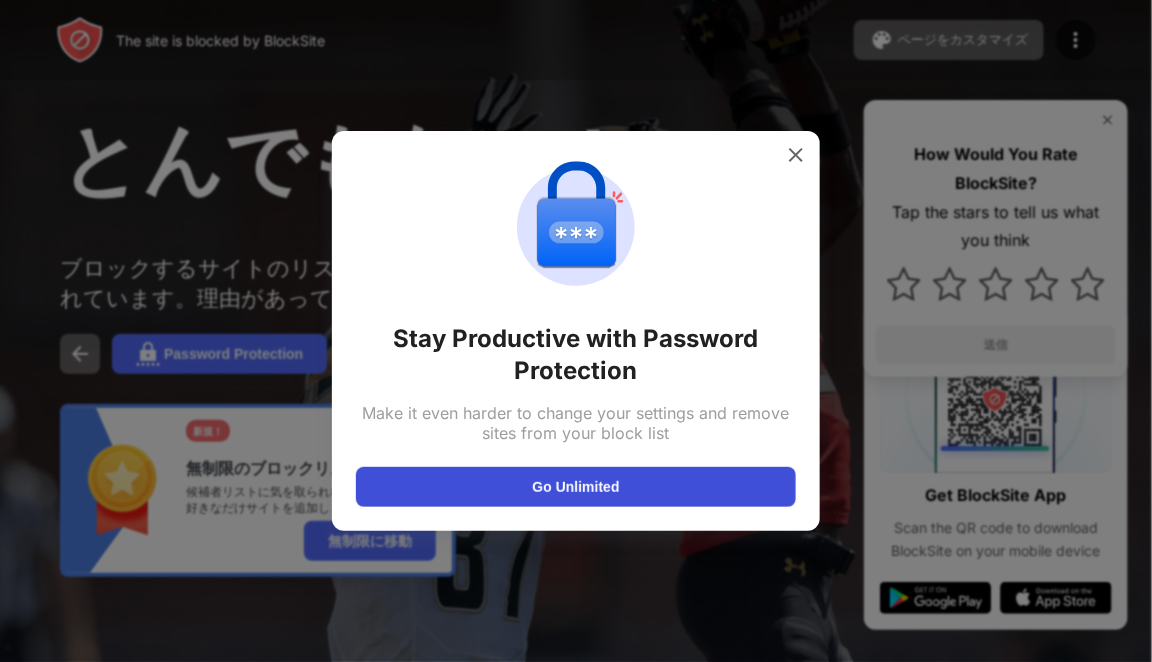 click on "Go Unlimited" at bounding box center (576, 487) 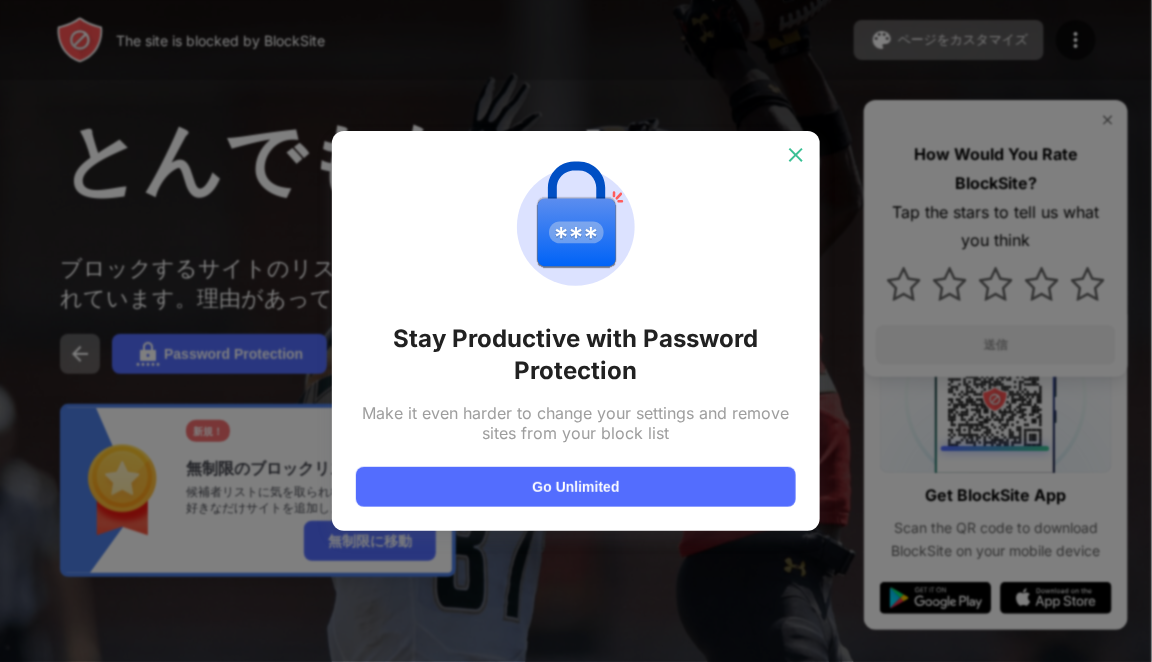 click at bounding box center (796, 155) 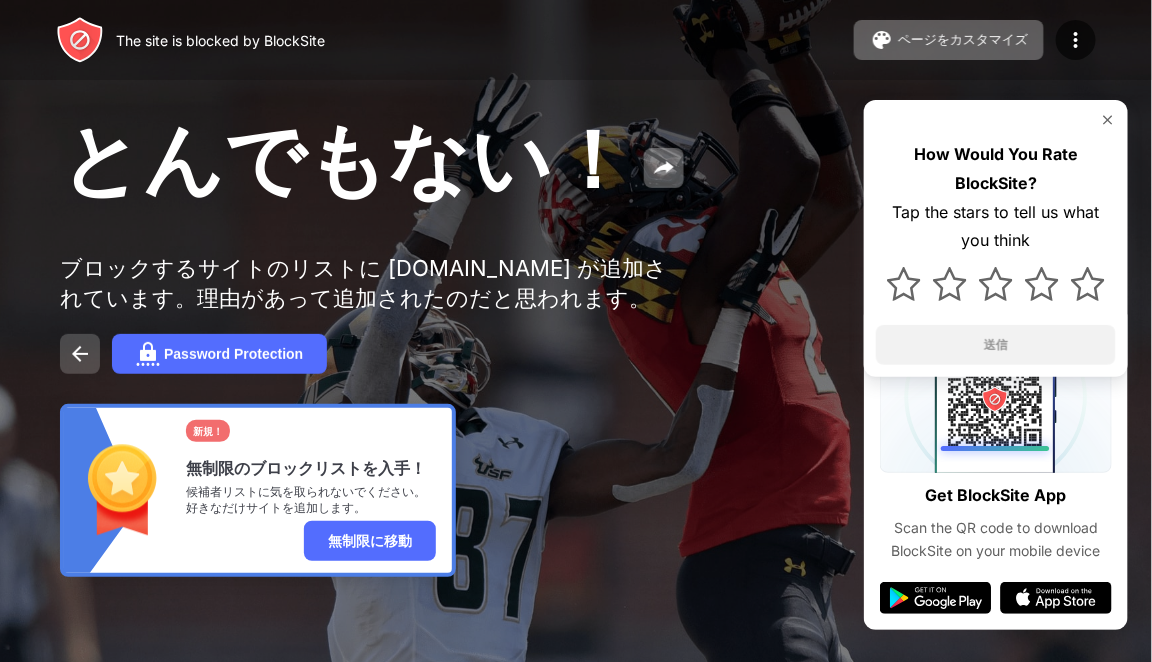 click at bounding box center [80, 354] 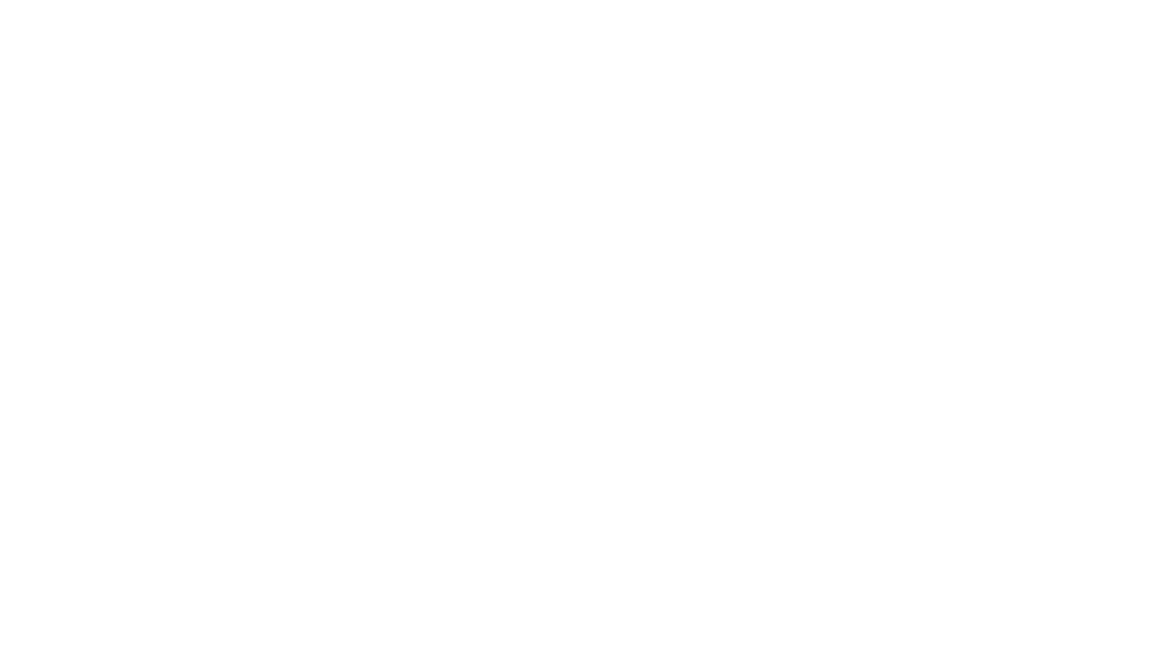 scroll, scrollTop: 0, scrollLeft: 0, axis: both 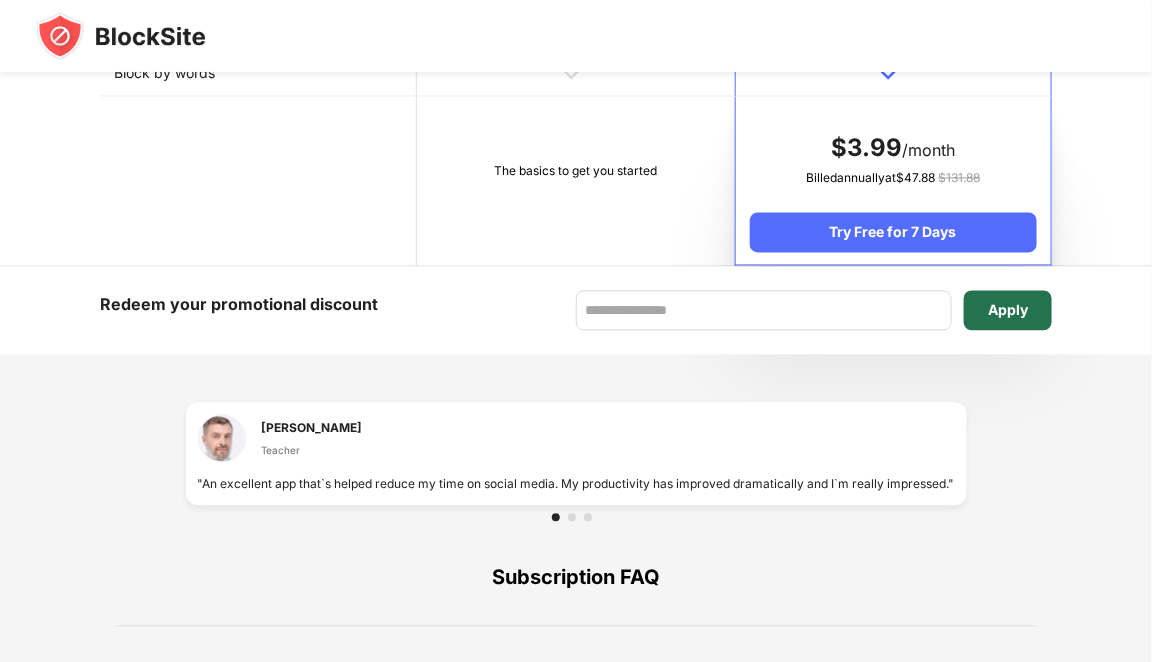 click on "Apply" at bounding box center (1008, 311) 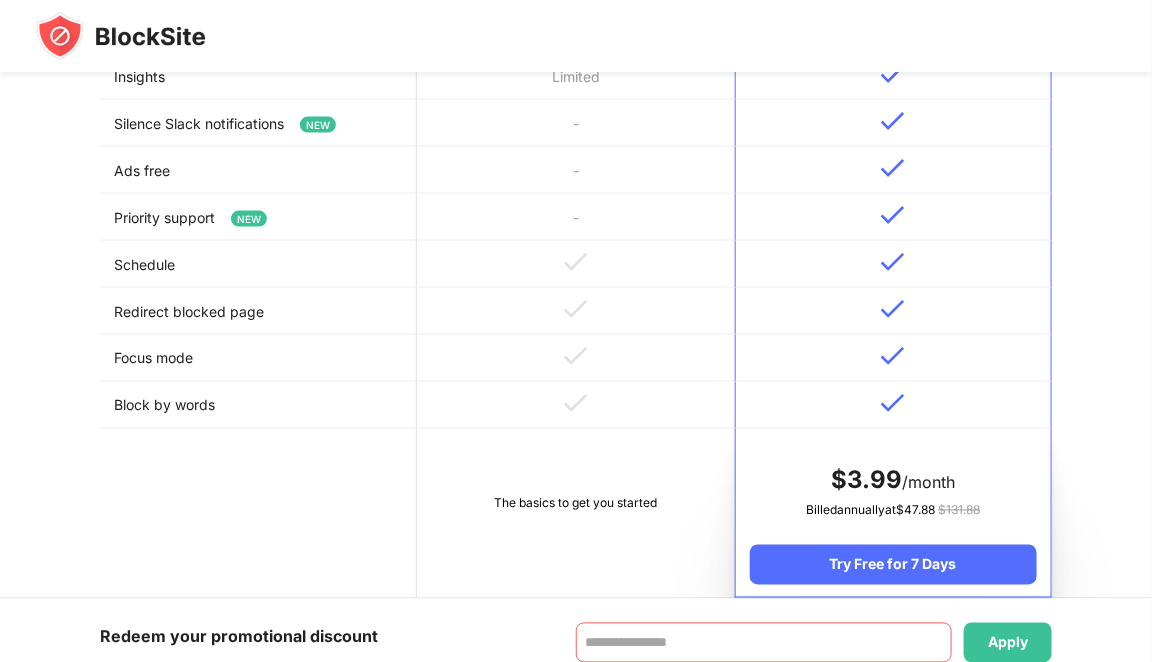 scroll, scrollTop: 0, scrollLeft: 0, axis: both 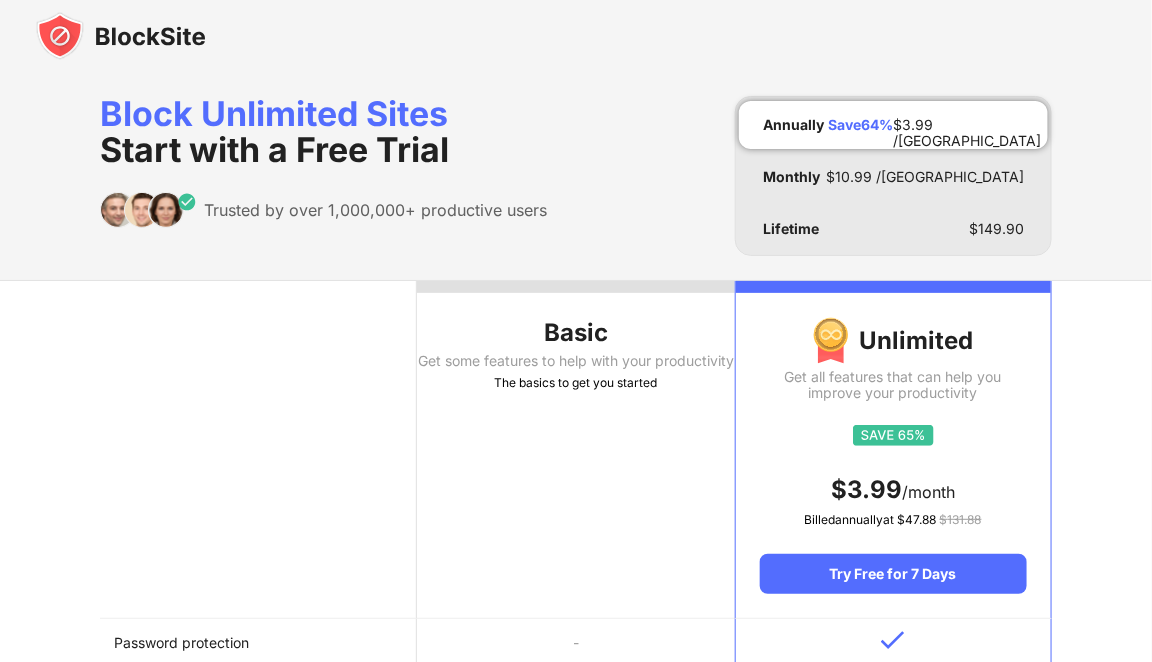 click at bounding box center (121, 36) 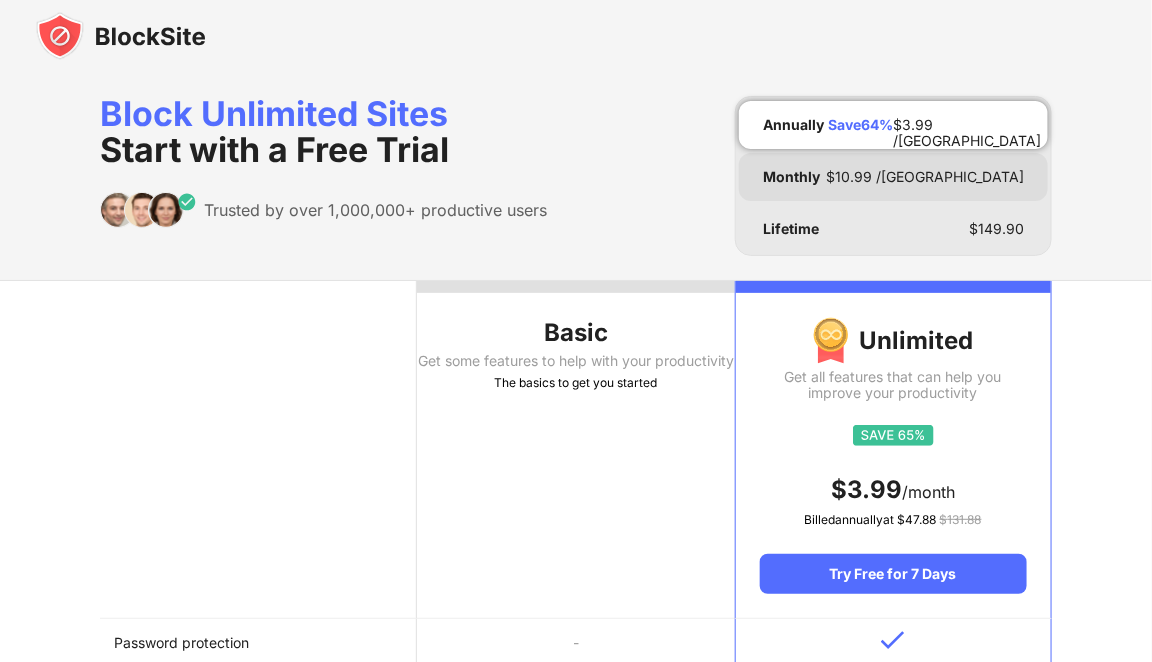 click on "Monthly $ 10.99 /MO" at bounding box center [893, 177] 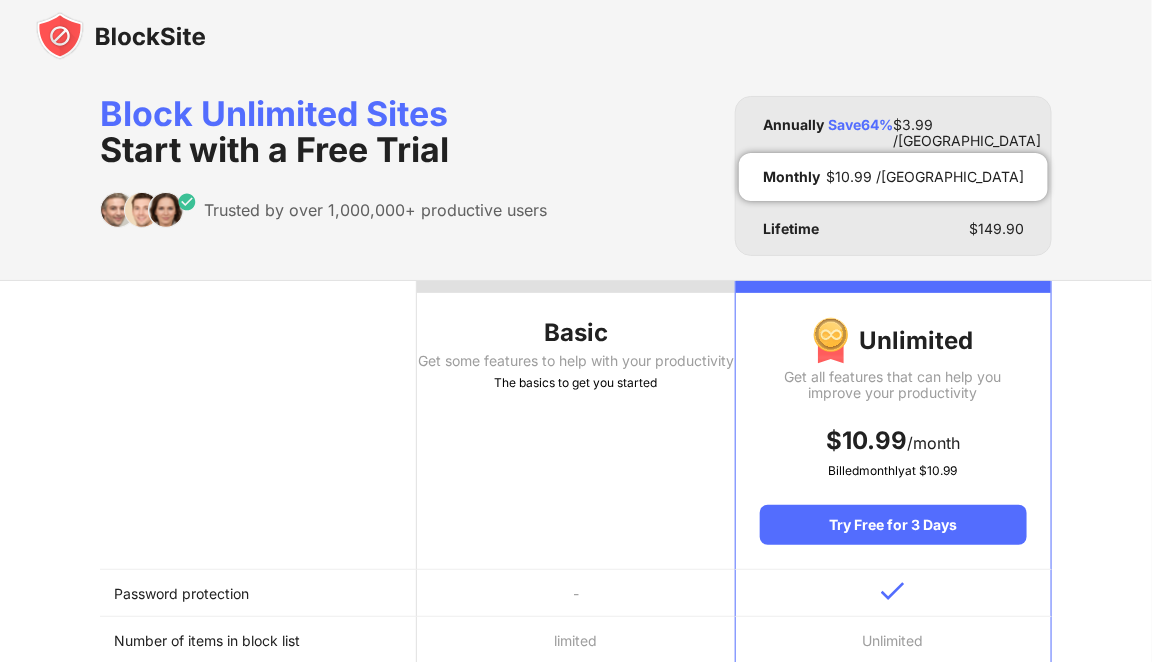 click on "Block Unlimited Sites Start with a Free Trial Trusted by over 1,000,000+ productive users" at bounding box center (323, 176) 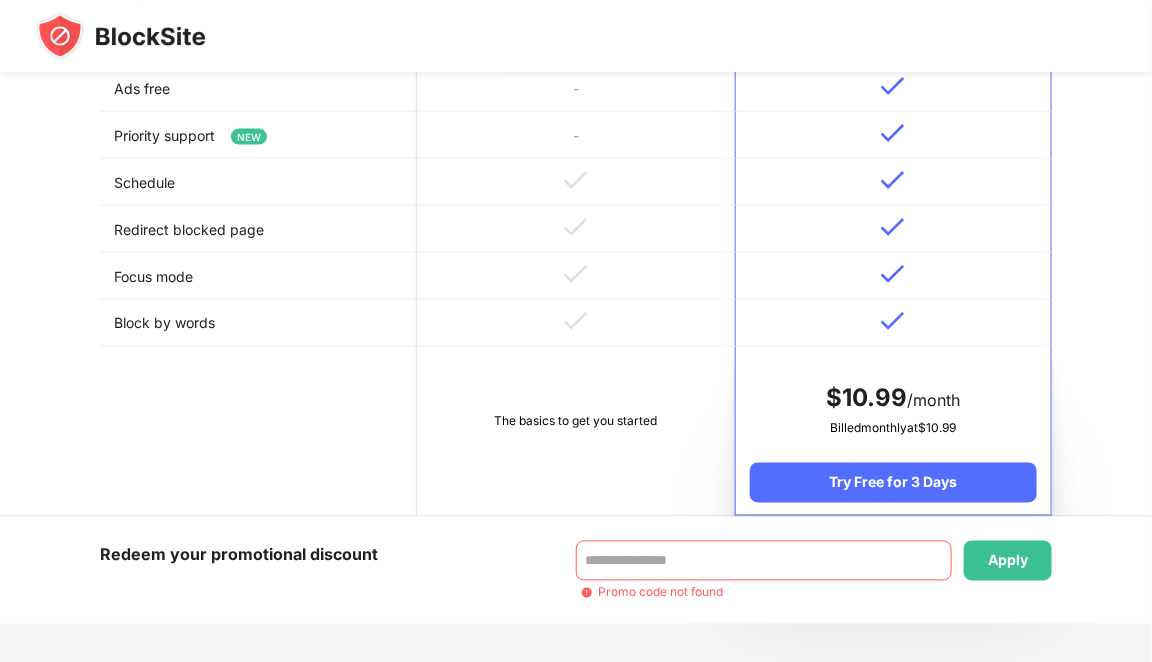 scroll, scrollTop: 845, scrollLeft: 0, axis: vertical 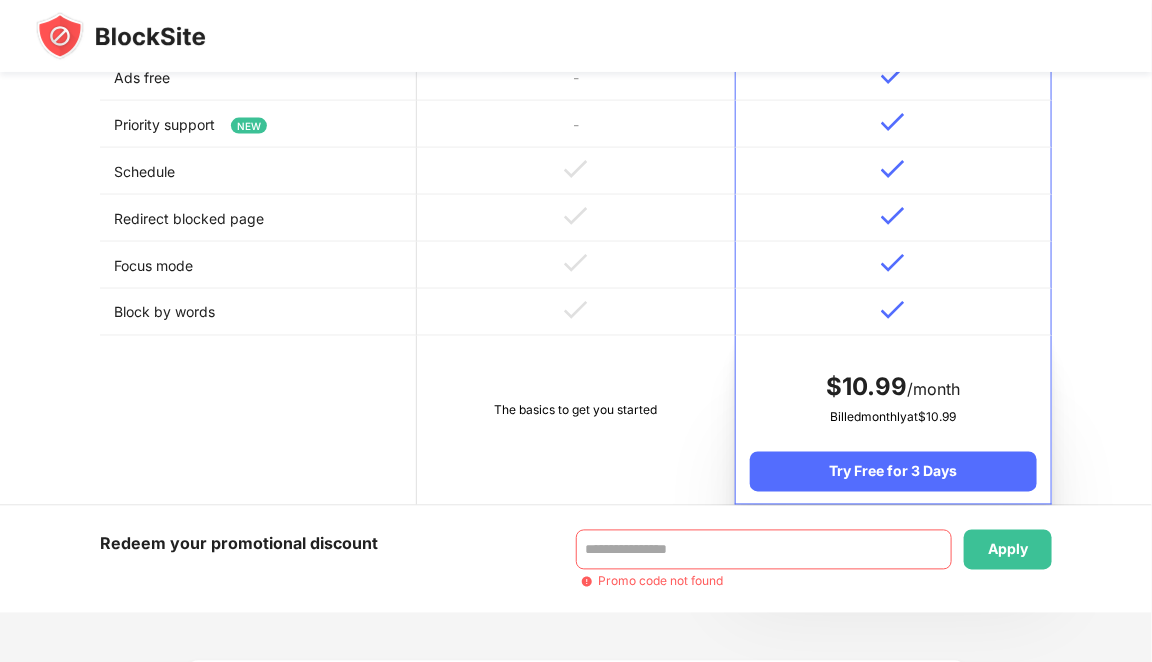click on "Redirect blocked page" at bounding box center [258, 218] 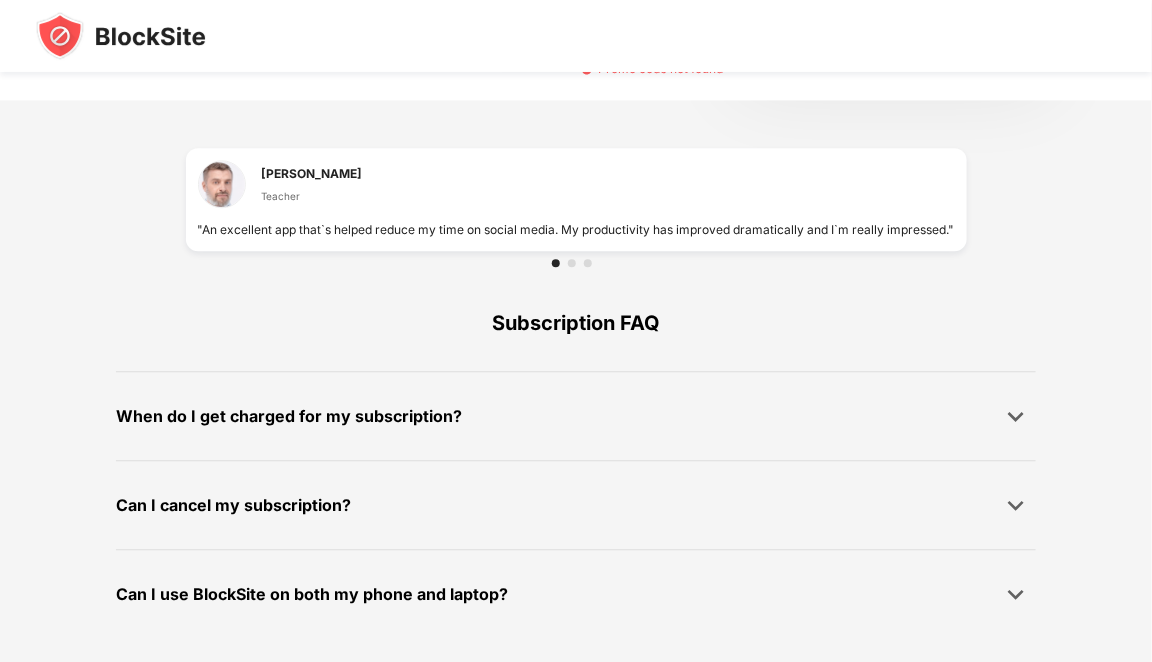 scroll, scrollTop: 0, scrollLeft: 0, axis: both 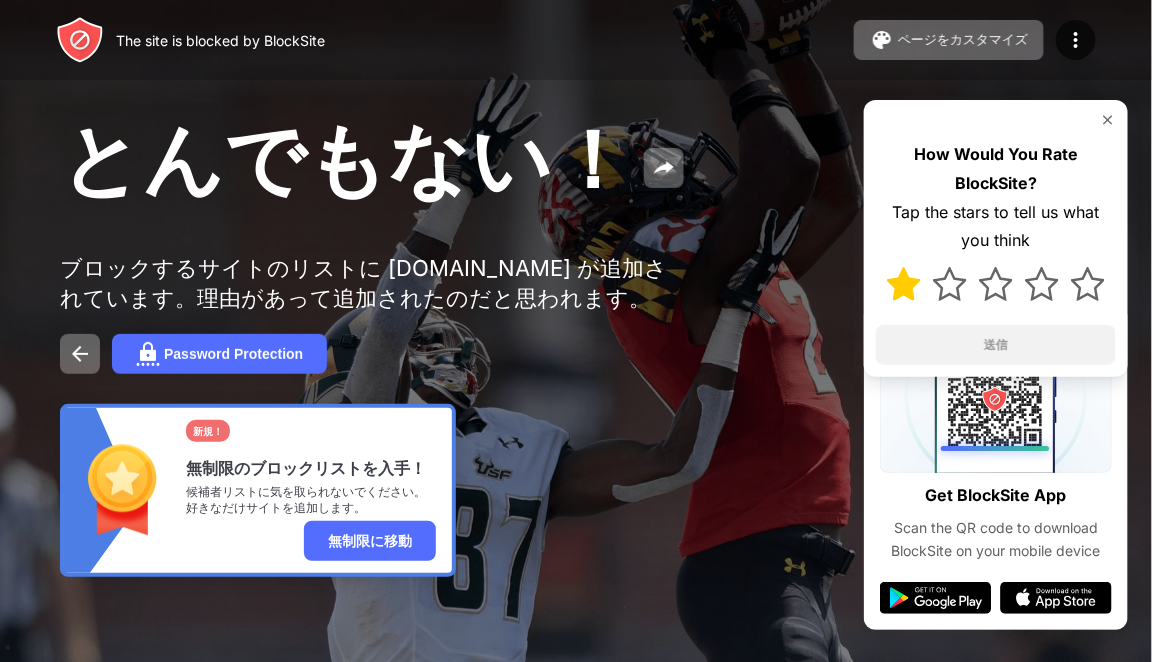 click at bounding box center (904, 284) 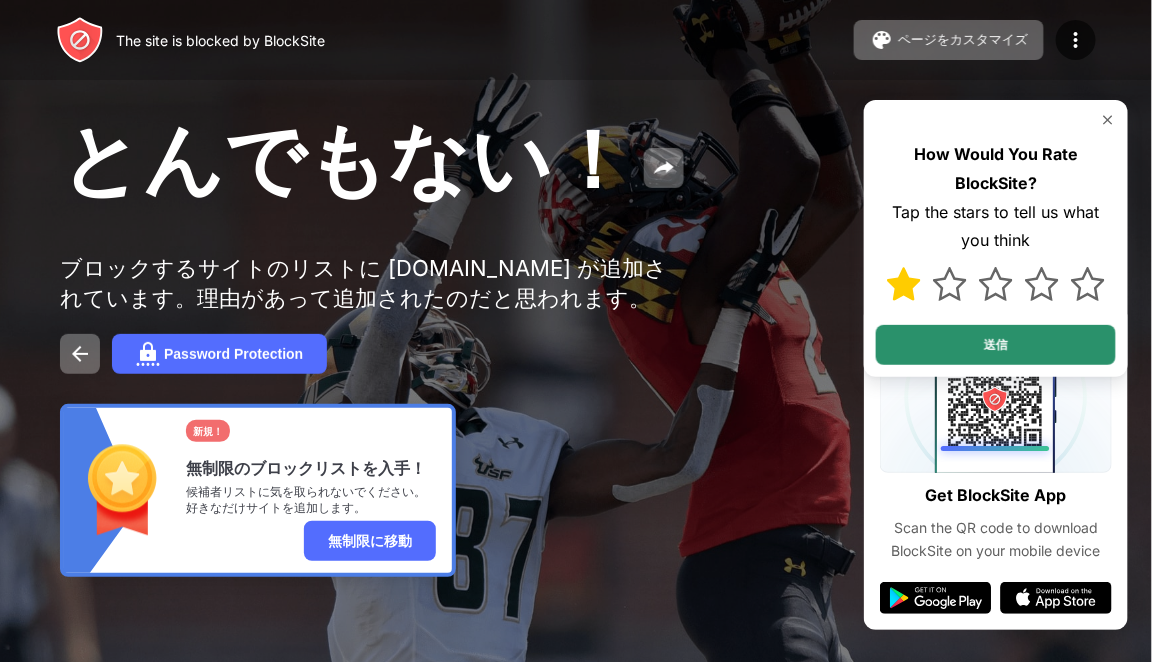 click on "送信" at bounding box center [996, 345] 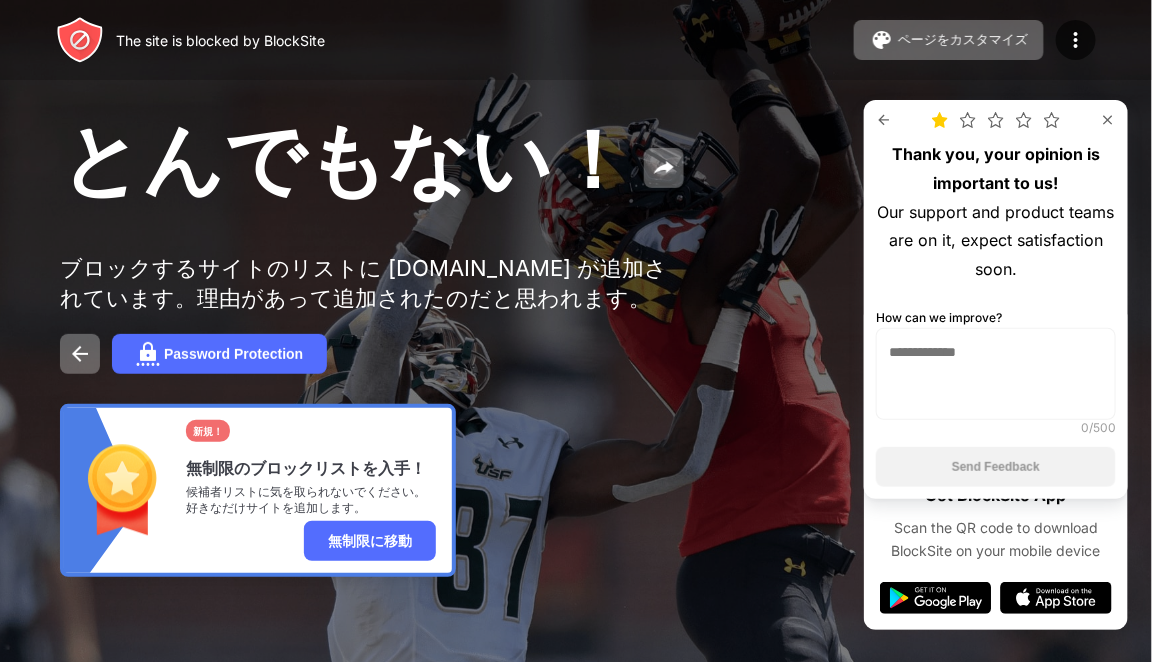 click on "ブロックするサイトのリストに x.com が追加されています。理由があって追加されたのだと思われます。" at bounding box center [369, 284] 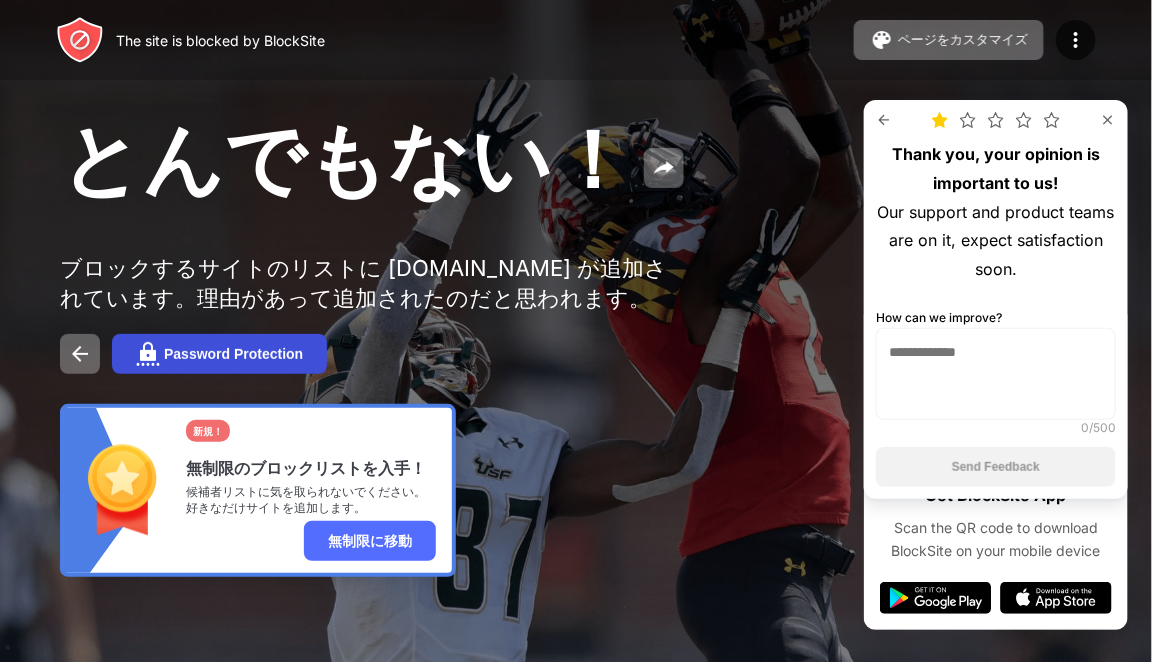 click on "Password Protection" at bounding box center (219, 354) 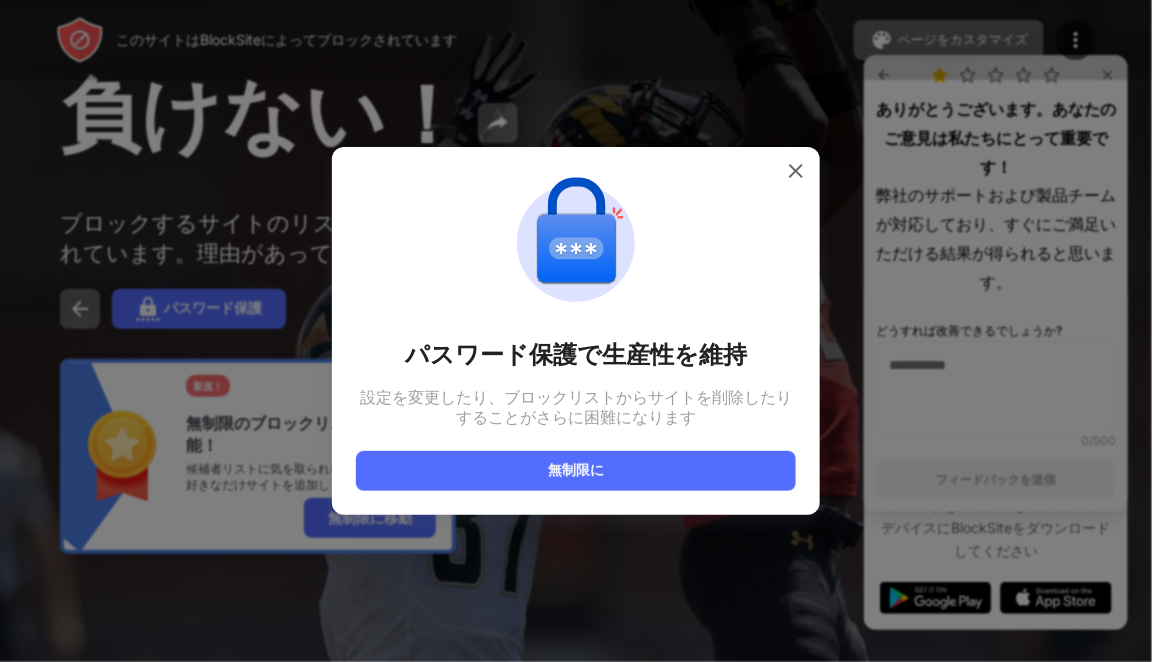 scroll, scrollTop: 57, scrollLeft: 0, axis: vertical 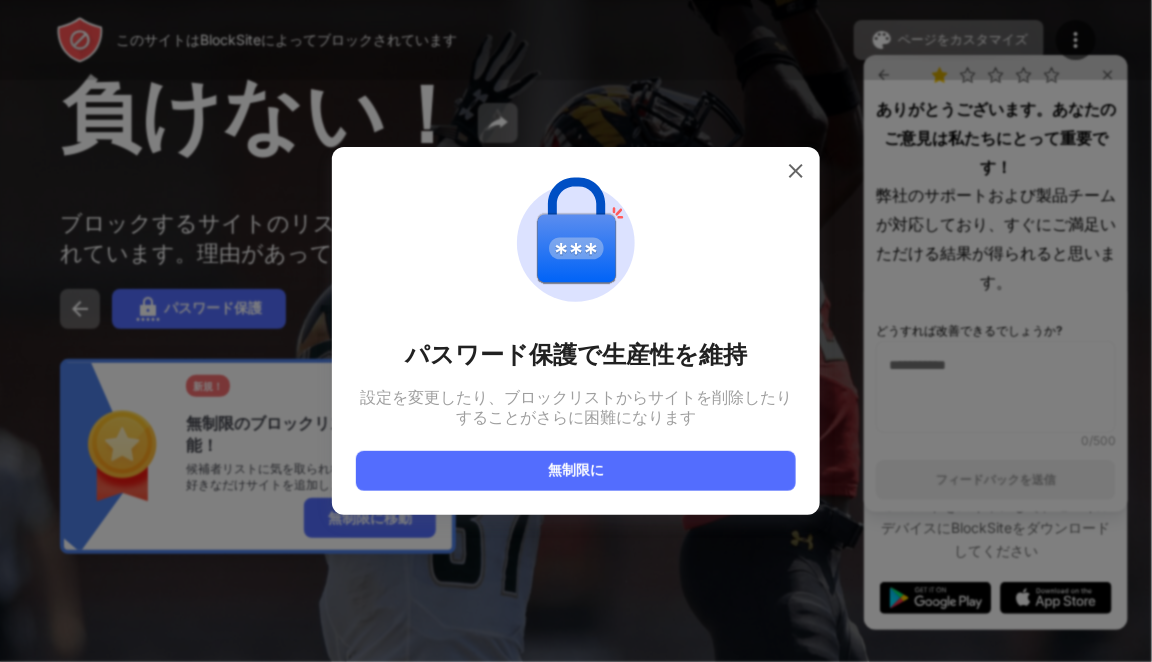 click at bounding box center [796, 171] 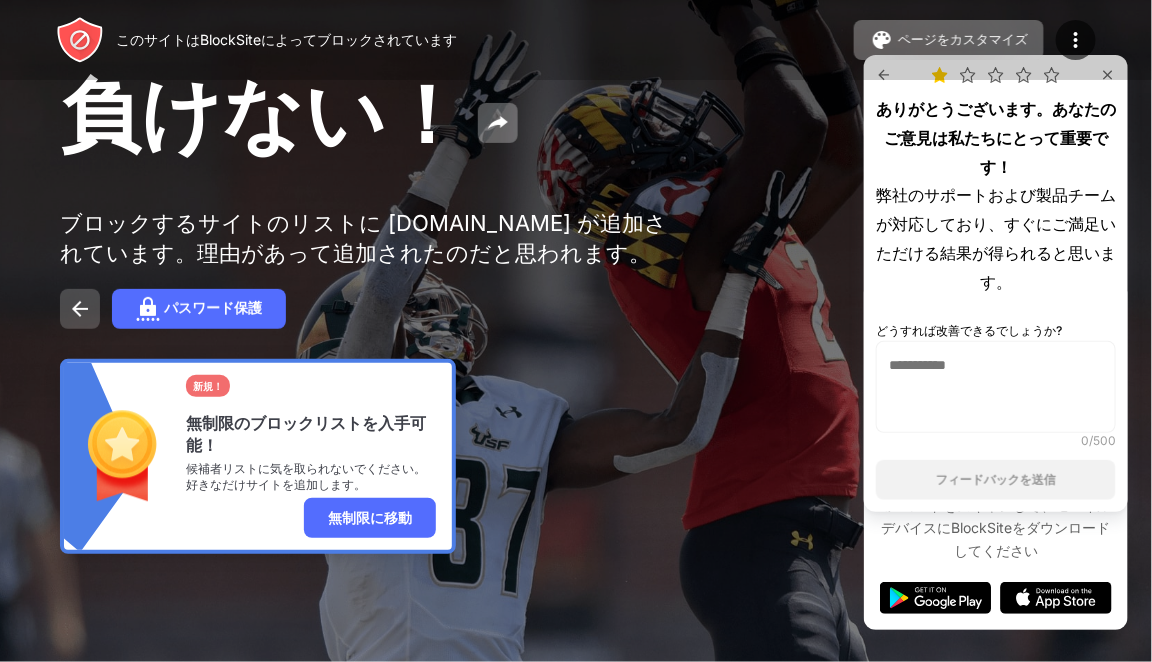 click at bounding box center [80, 309] 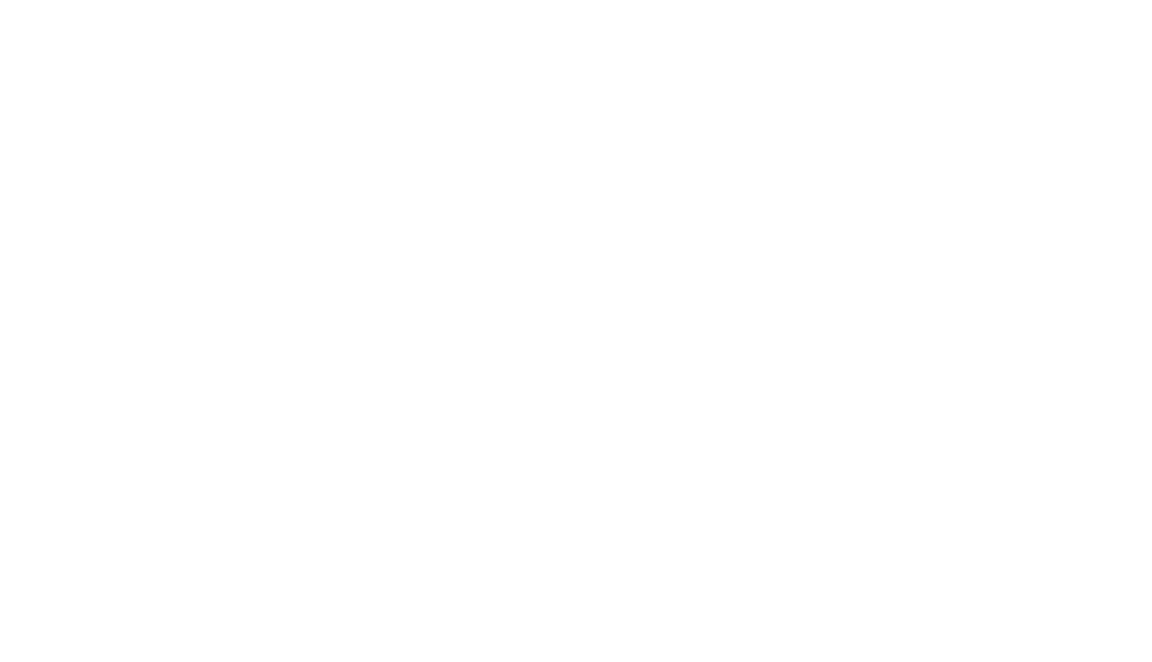 scroll, scrollTop: 0, scrollLeft: 0, axis: both 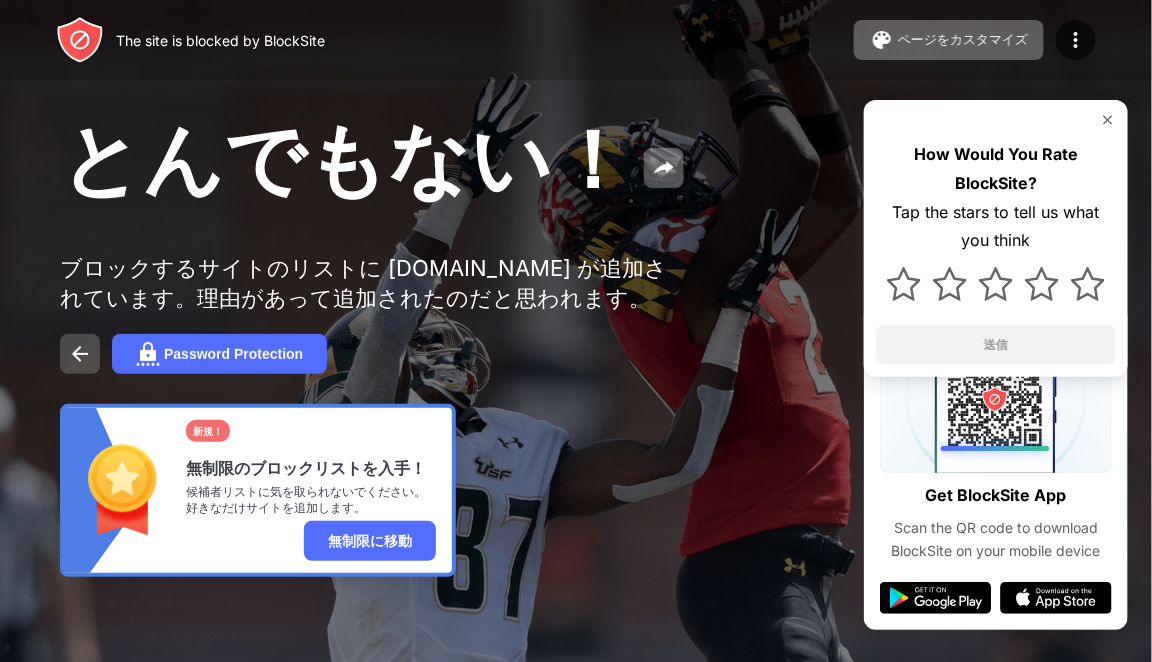 click at bounding box center (80, 354) 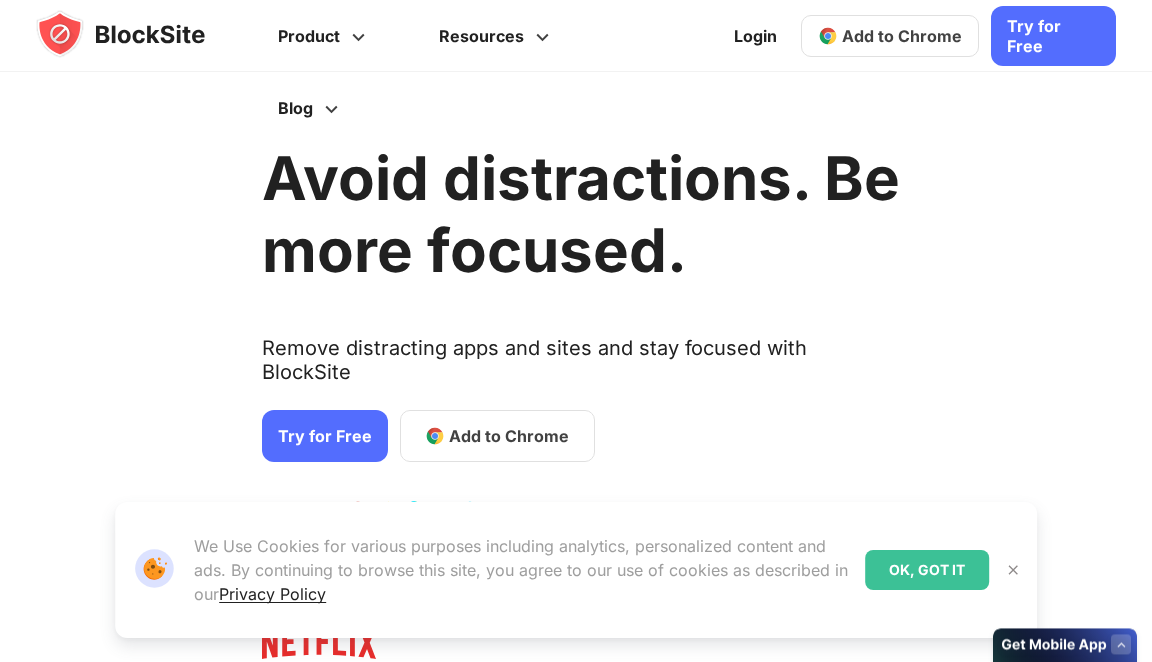 scroll, scrollTop: 0, scrollLeft: 0, axis: both 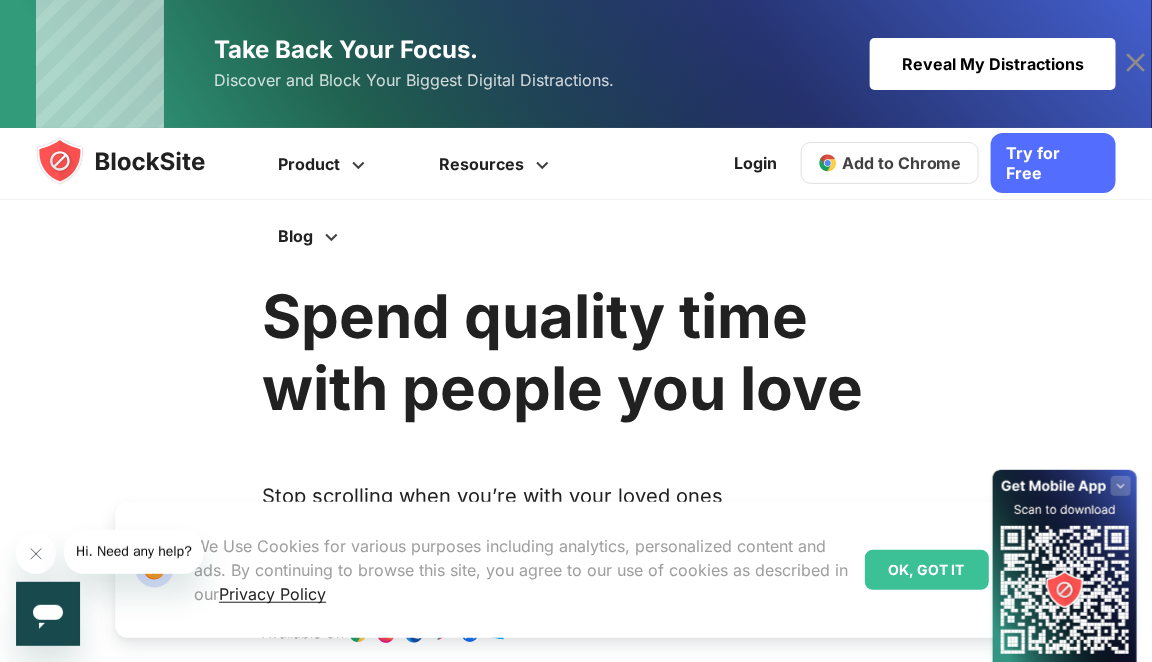 click on "Try for Free" at bounding box center [1053, 163] 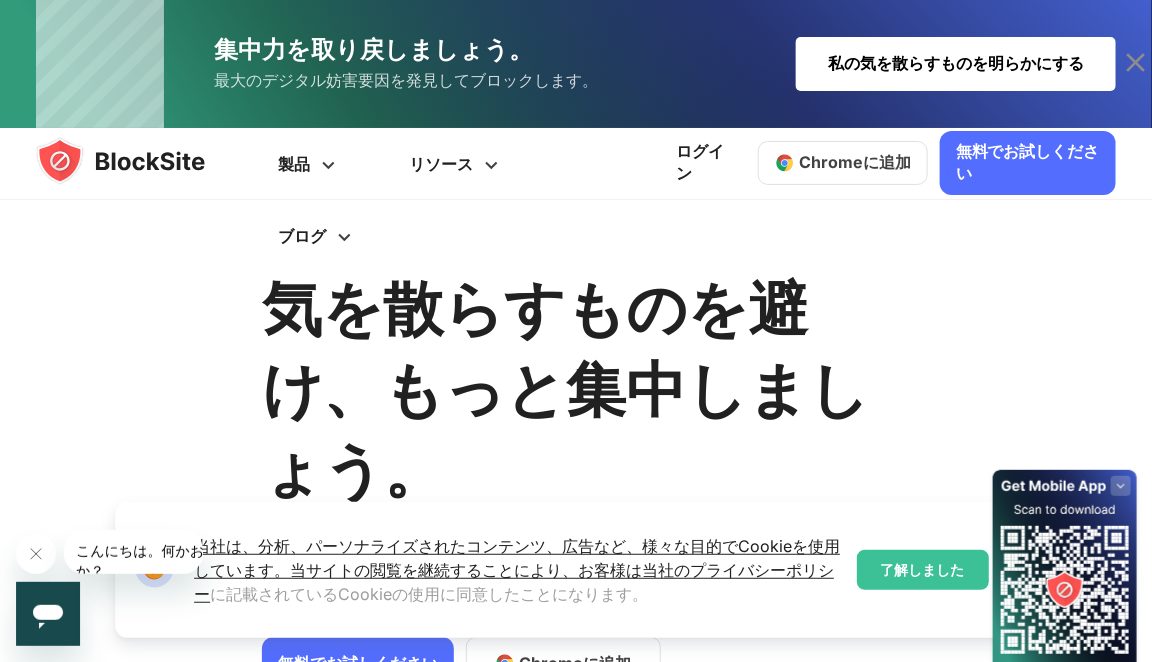 click at bounding box center [140, 161] 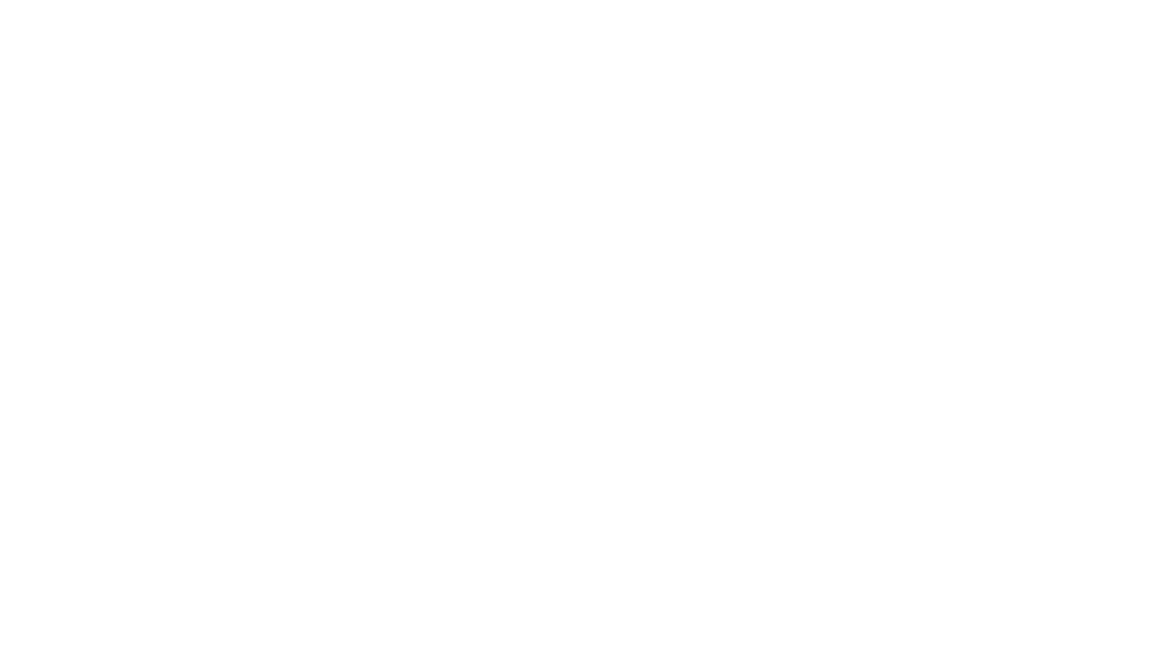 scroll, scrollTop: 0, scrollLeft: 0, axis: both 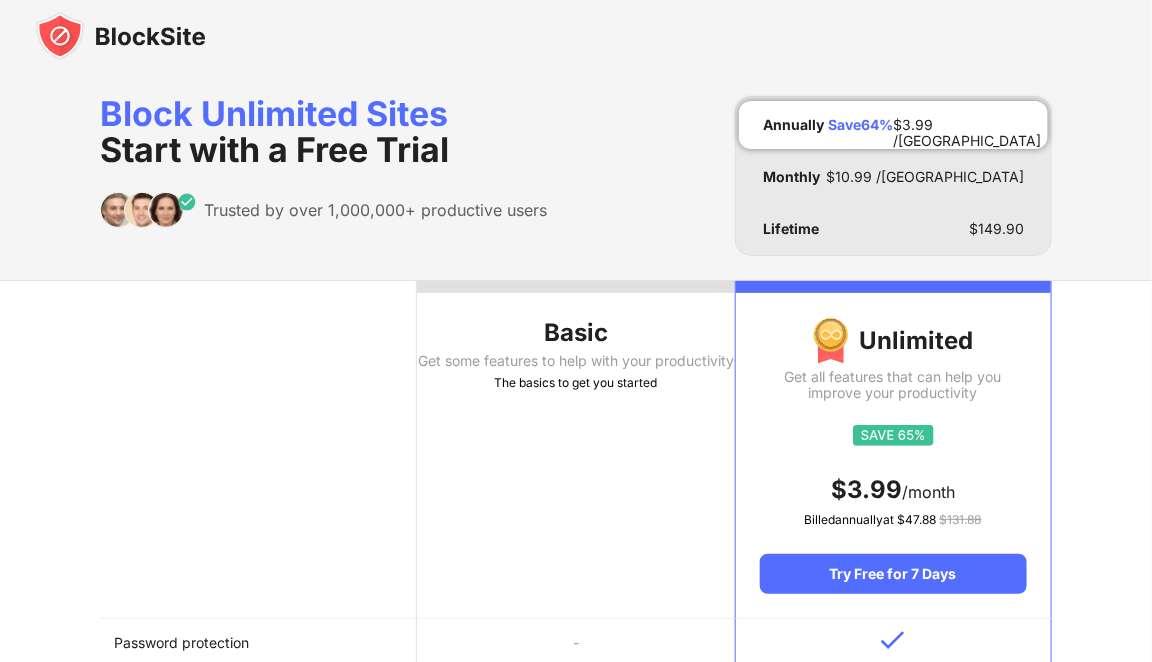 click on "The basics to get you started" at bounding box center [575, 383] 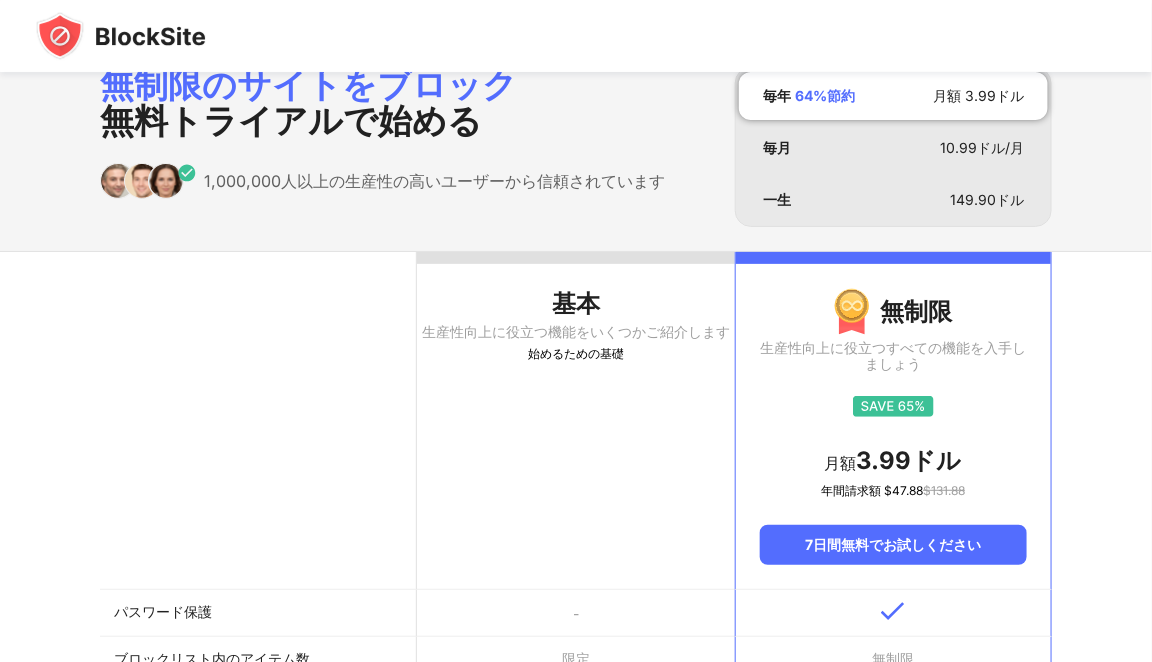 scroll, scrollTop: 16, scrollLeft: 0, axis: vertical 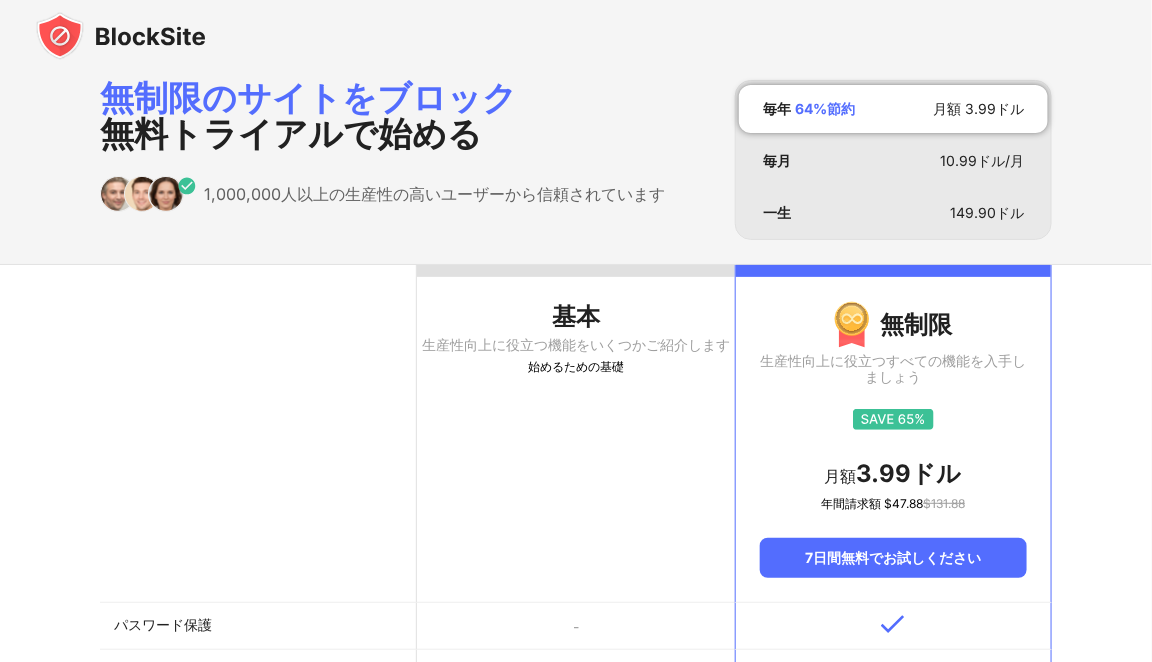 click on "基本 生産性向上に役立つ機能をいくつかご紹介します 始めるための基礎" at bounding box center (575, 434) 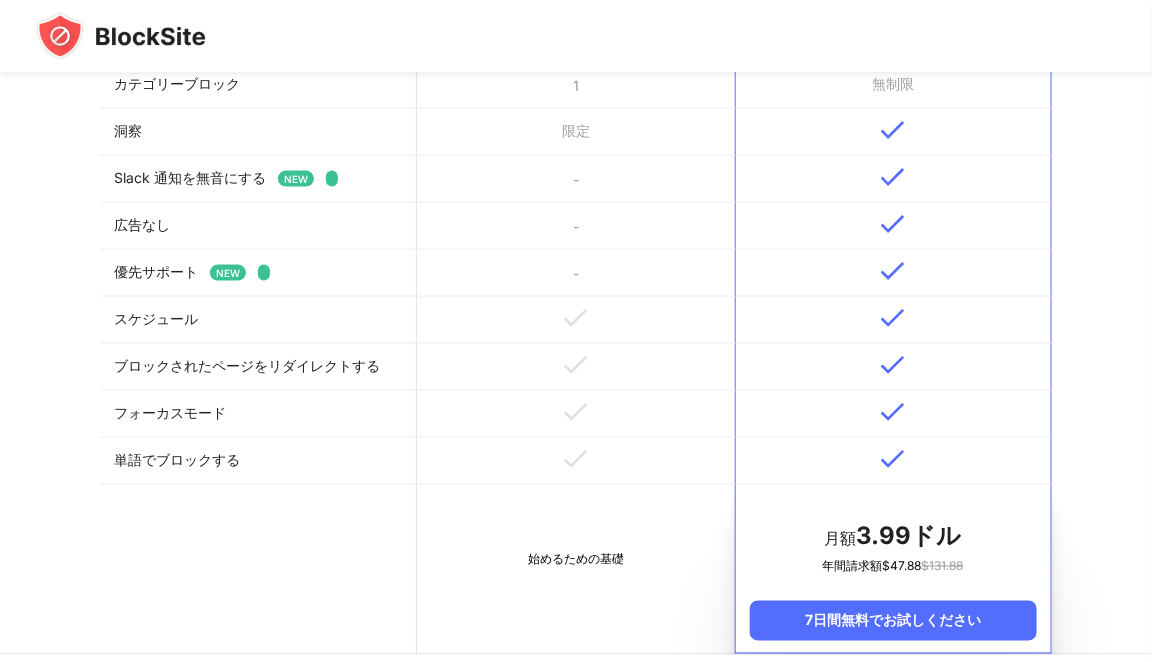 scroll, scrollTop: 771, scrollLeft: 0, axis: vertical 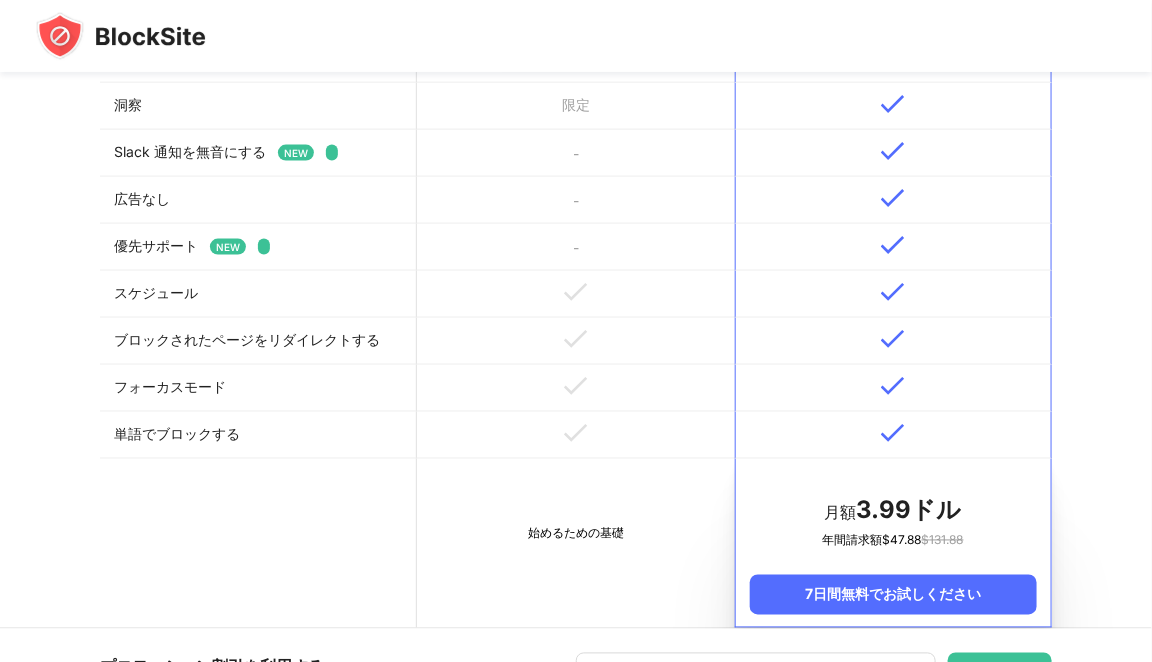 click on "単語でブロックする" at bounding box center (177, 434) 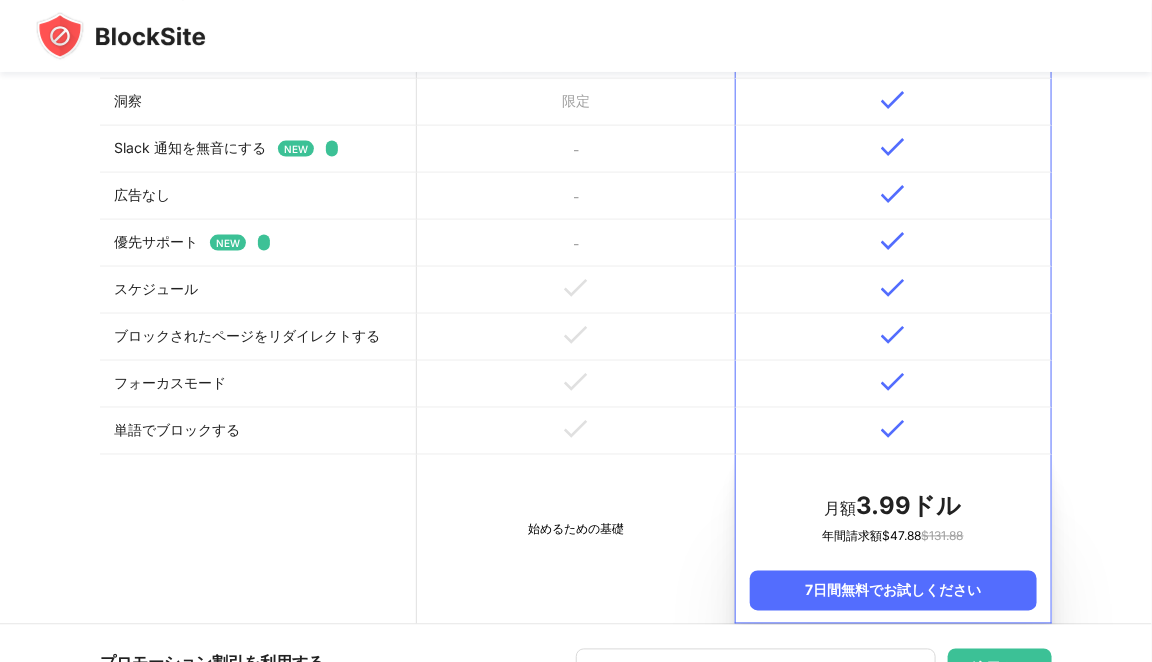 scroll, scrollTop: 773, scrollLeft: 0, axis: vertical 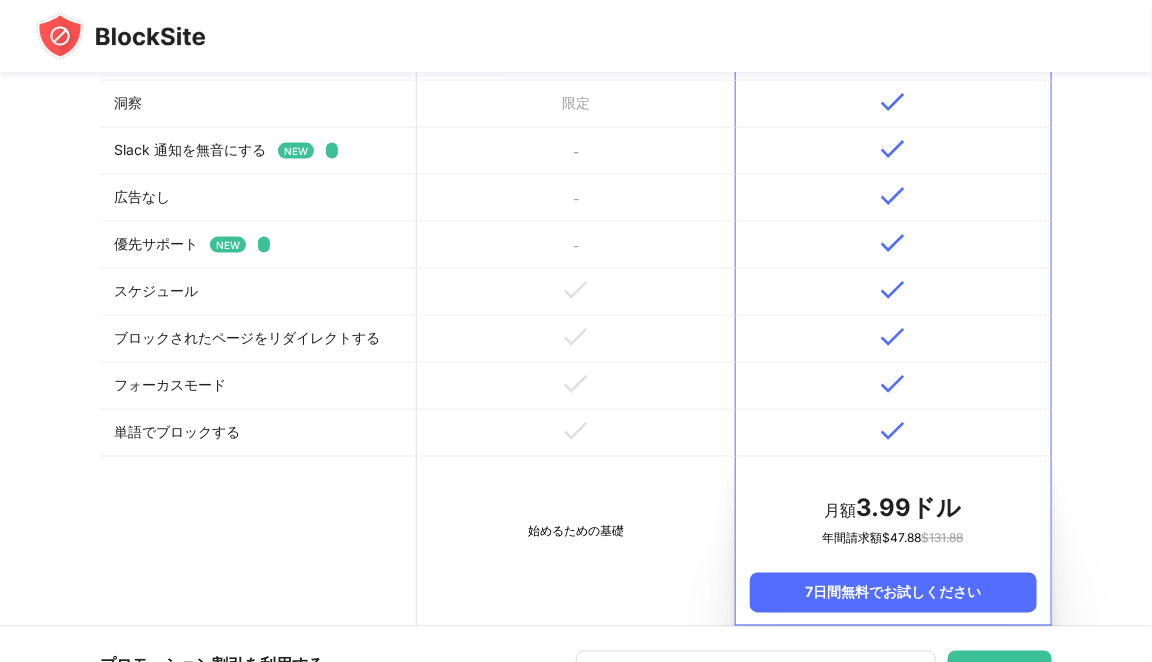 click on "ブロックされたページをリダイレクトする" at bounding box center (258, 339) 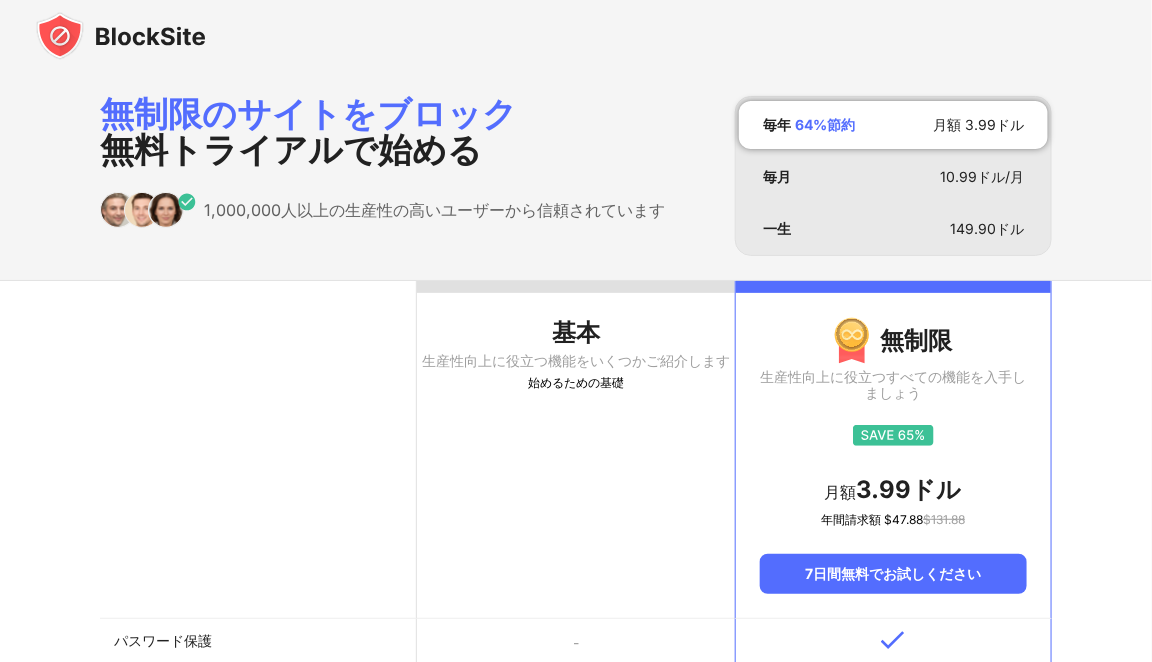 click at bounding box center [258, 450] 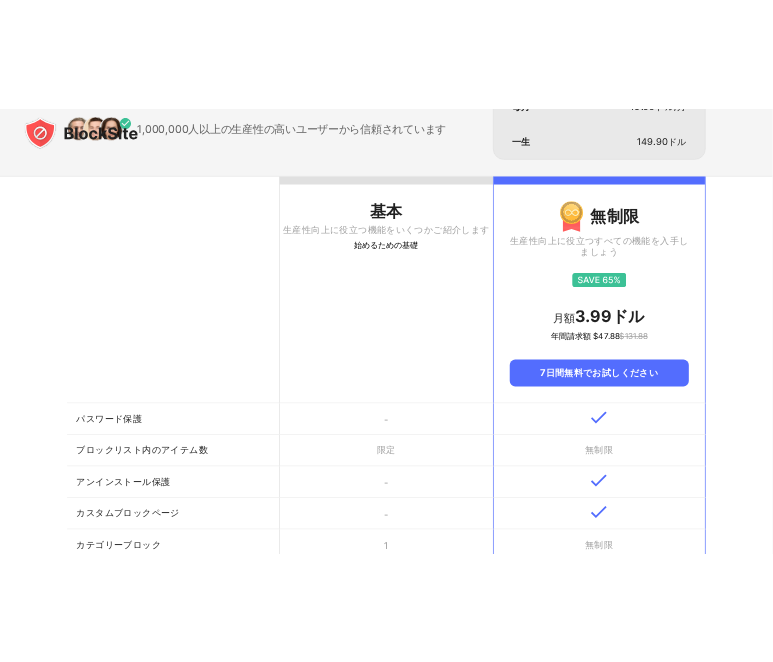 scroll, scrollTop: 0, scrollLeft: 0, axis: both 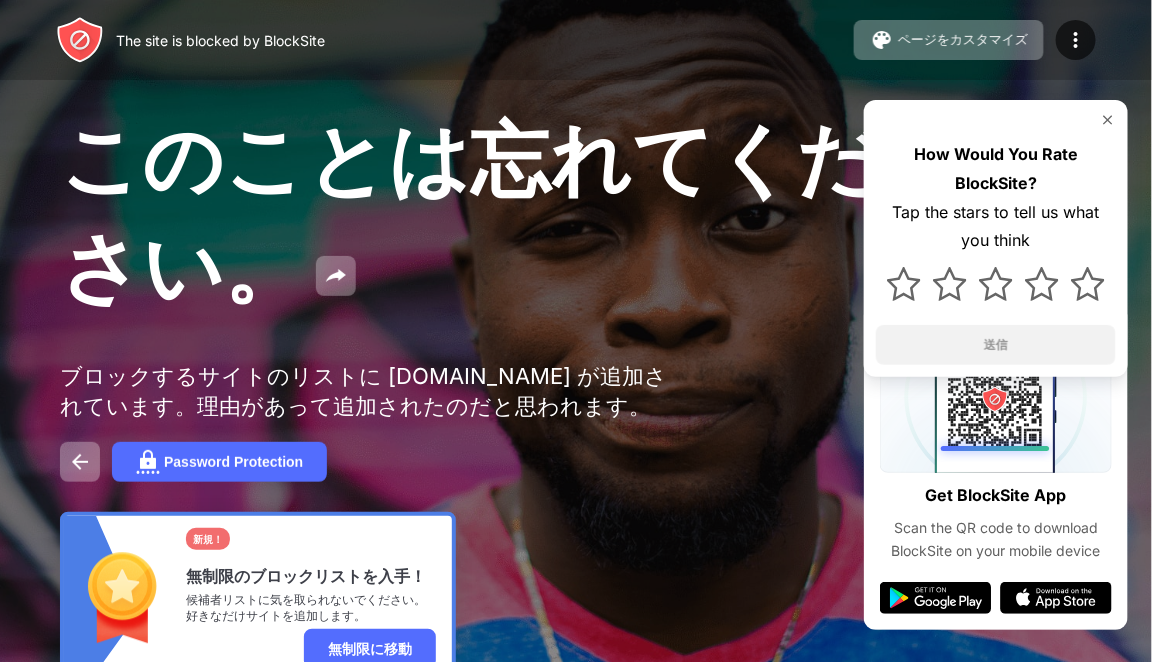 click on "The site is blocked by BlockSite ページをカスタマイズ ブロックリストの編集 リダイレクト ブロックページのカスタマイズ Upgrade パスワード保護 Upgrade" at bounding box center [576, 40] 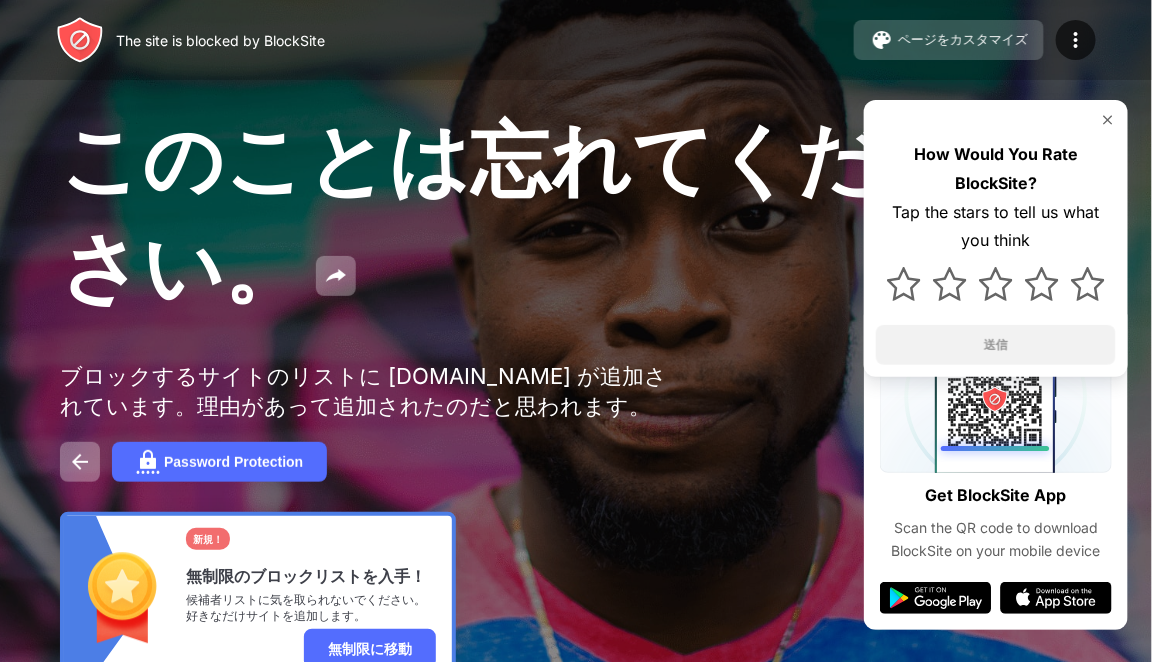 click on "ページをカスタマイズ" at bounding box center (963, 40) 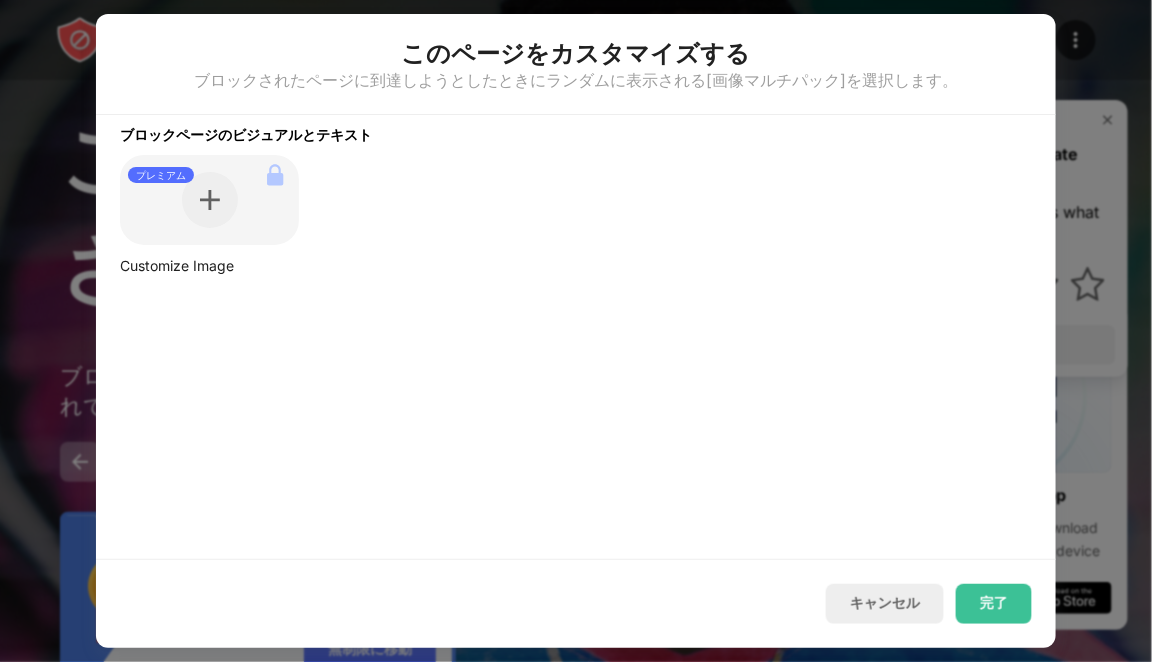 click at bounding box center (576, 331) 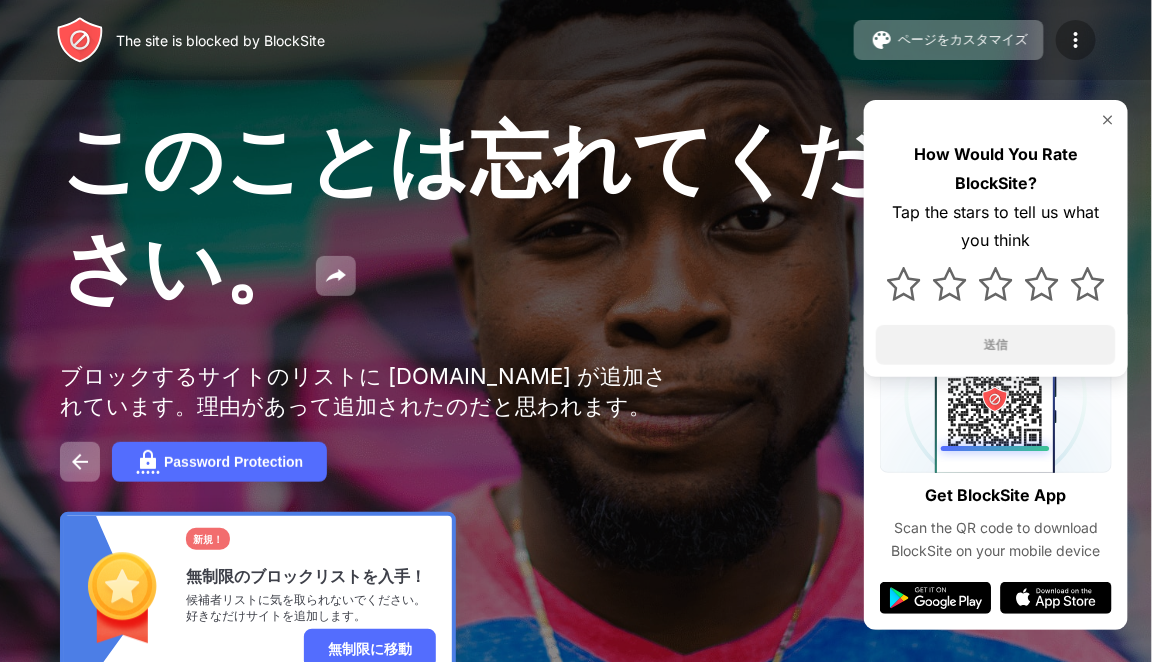 click at bounding box center (1076, 40) 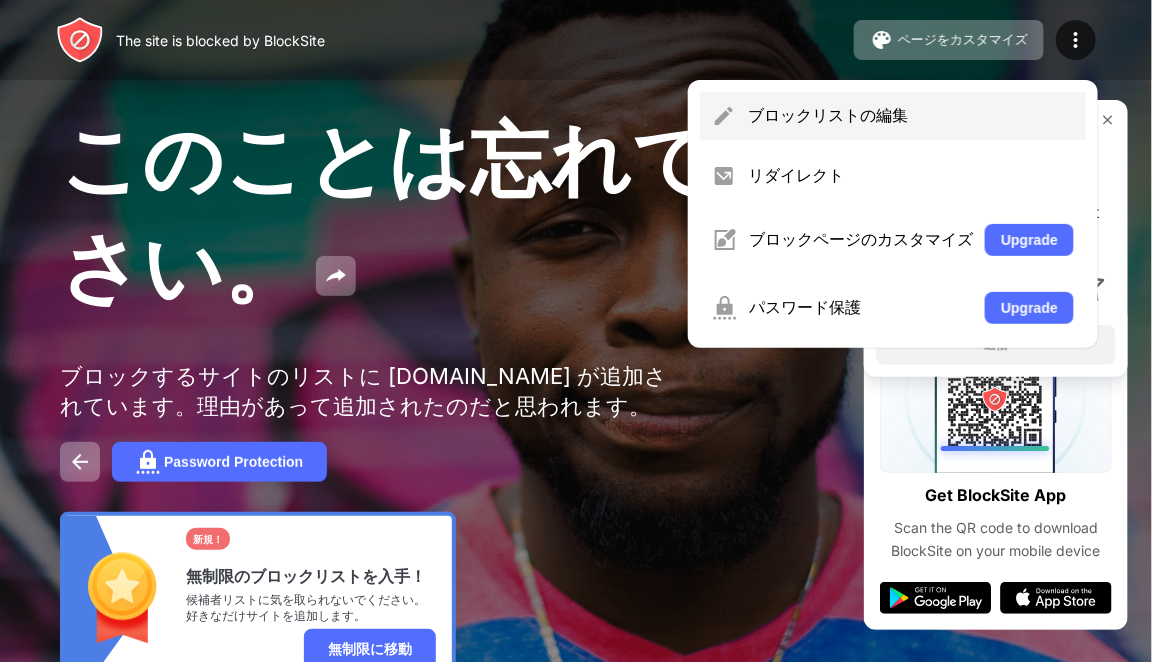 click on "ブロックリストの編集" at bounding box center (911, 116) 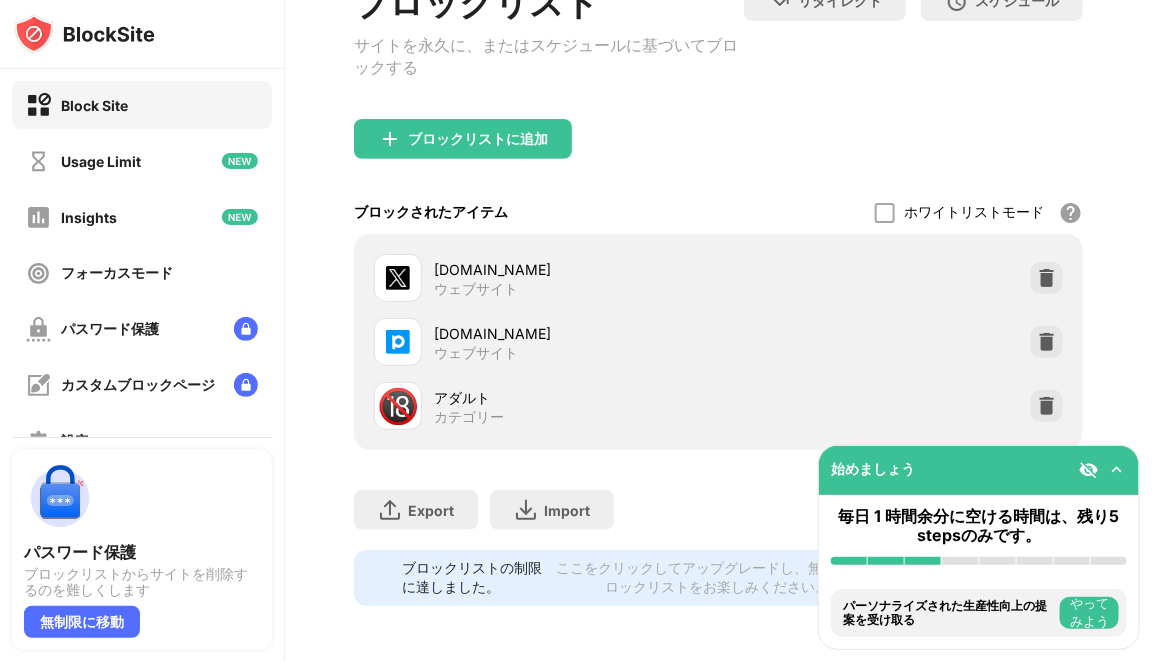 click at bounding box center (1047, 278) 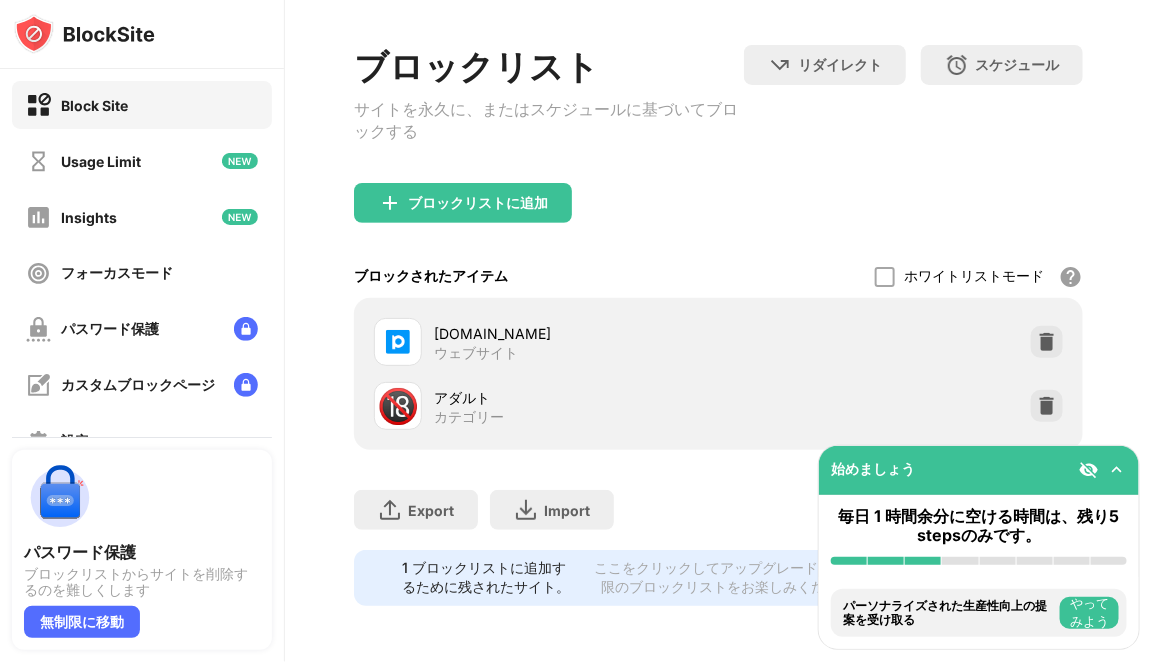 scroll, scrollTop: 0, scrollLeft: 0, axis: both 